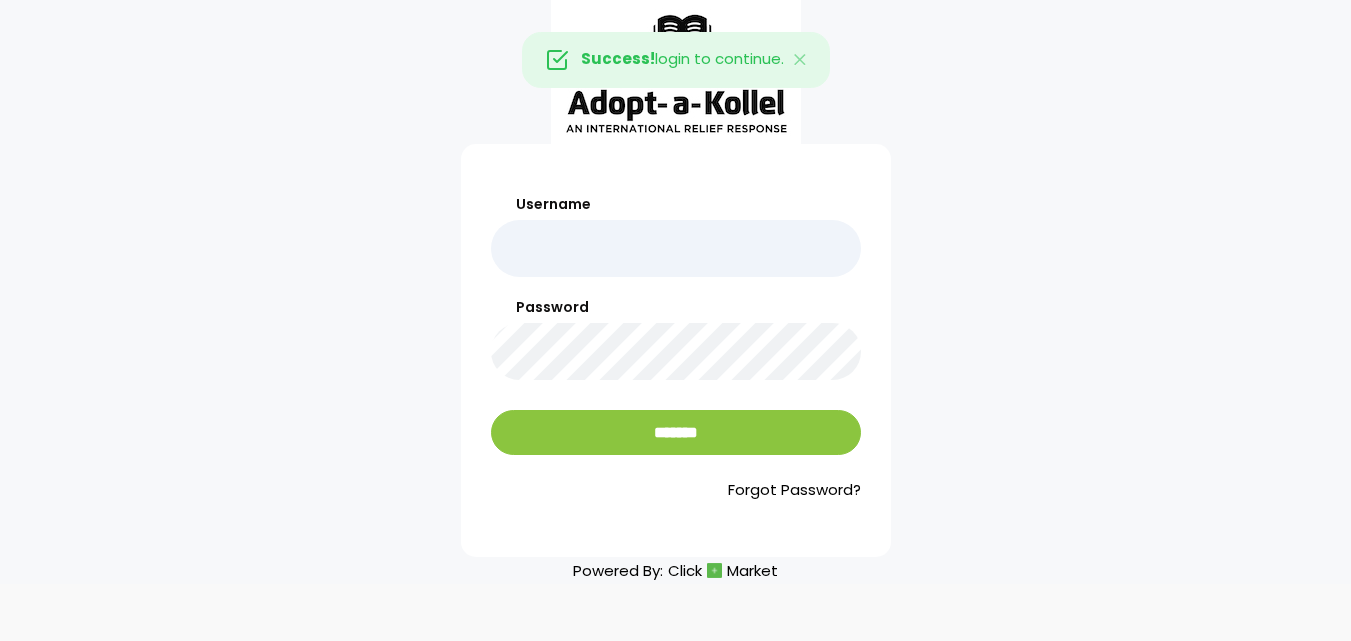 scroll, scrollTop: 0, scrollLeft: 0, axis: both 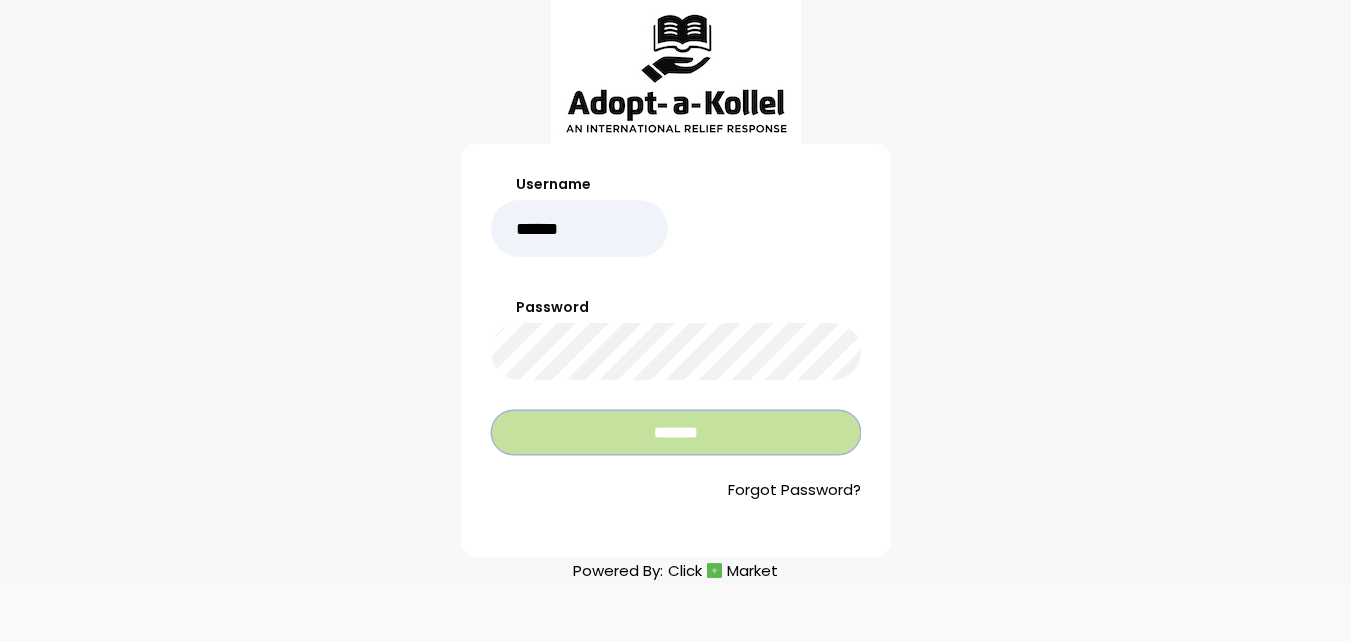 click on "*******" at bounding box center (676, 432) 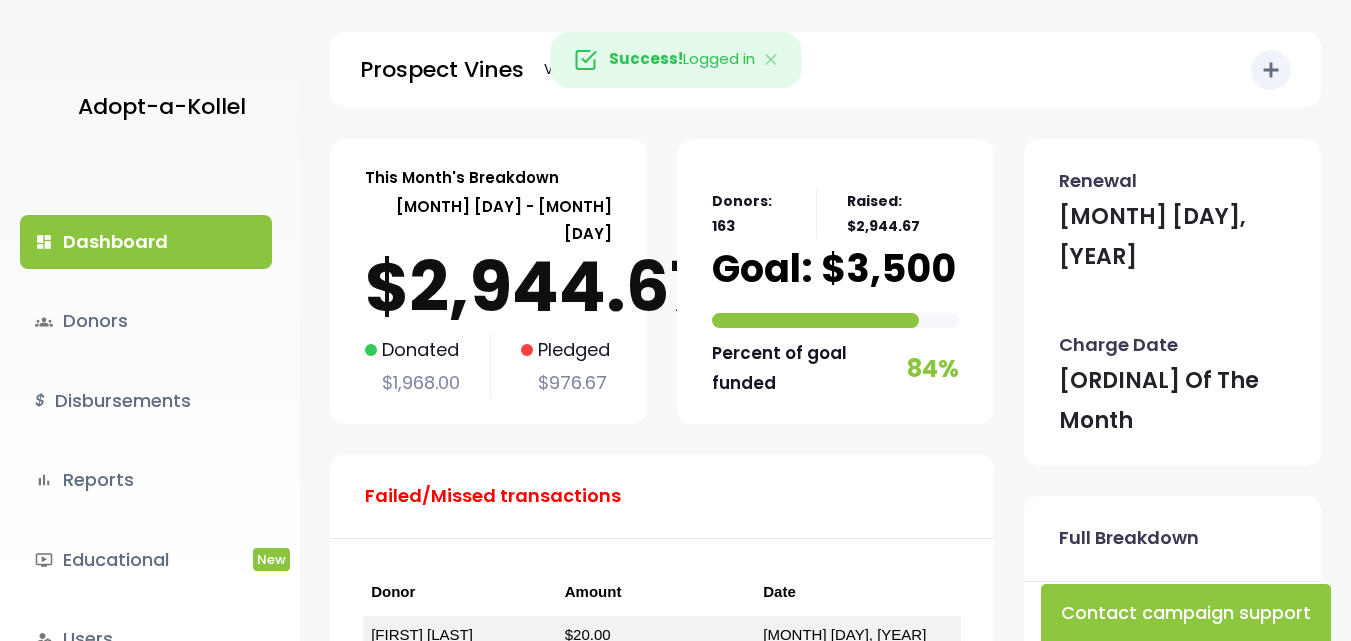 scroll, scrollTop: 0, scrollLeft: 0, axis: both 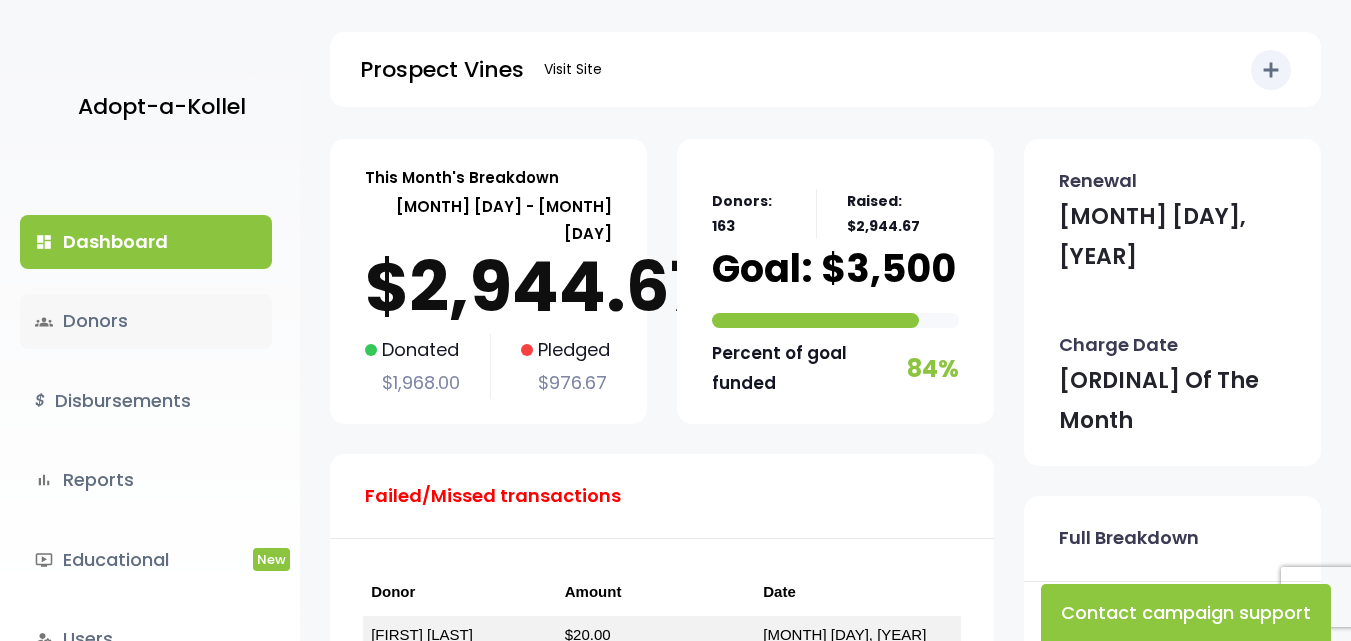 click on "groups Donors" at bounding box center (146, 321) 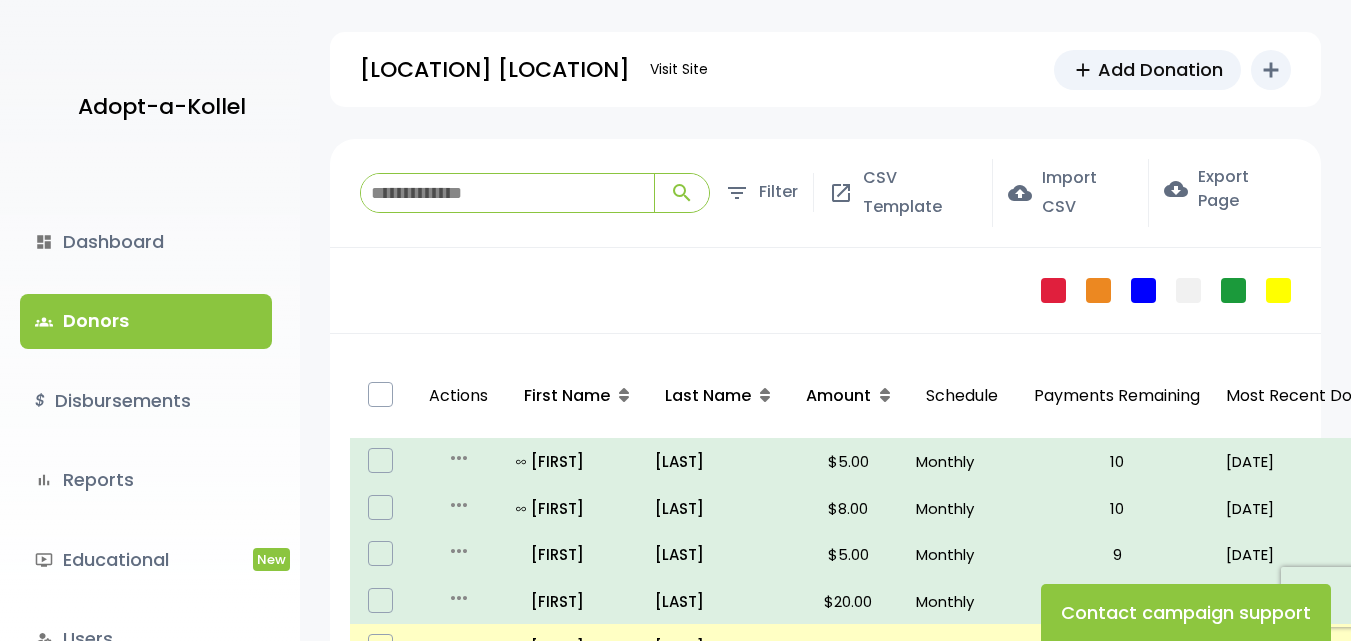 scroll, scrollTop: 0, scrollLeft: 0, axis: both 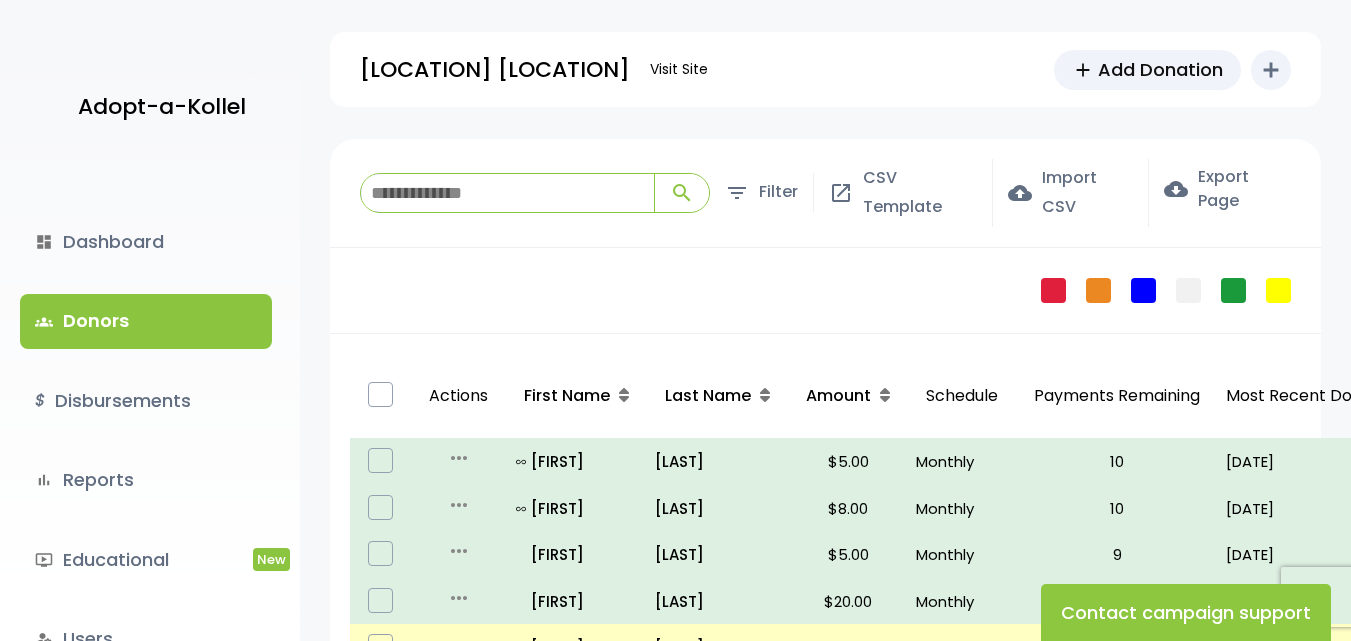 click at bounding box center [507, 193] 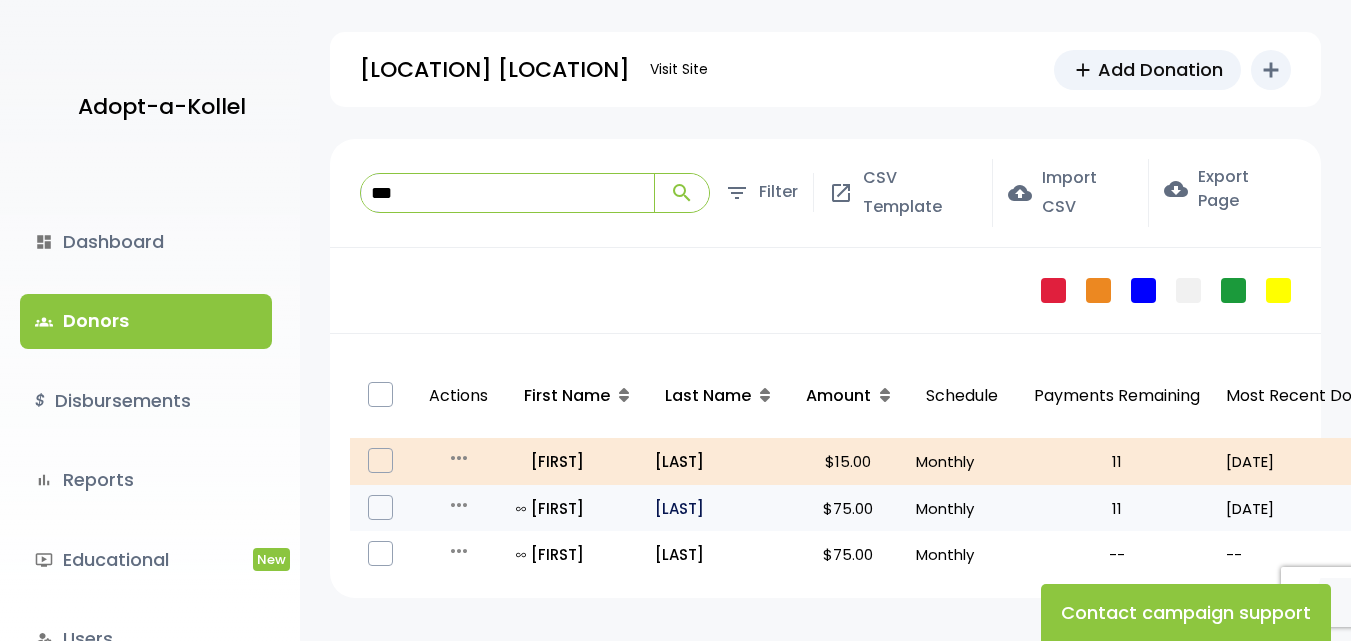 type on "***" 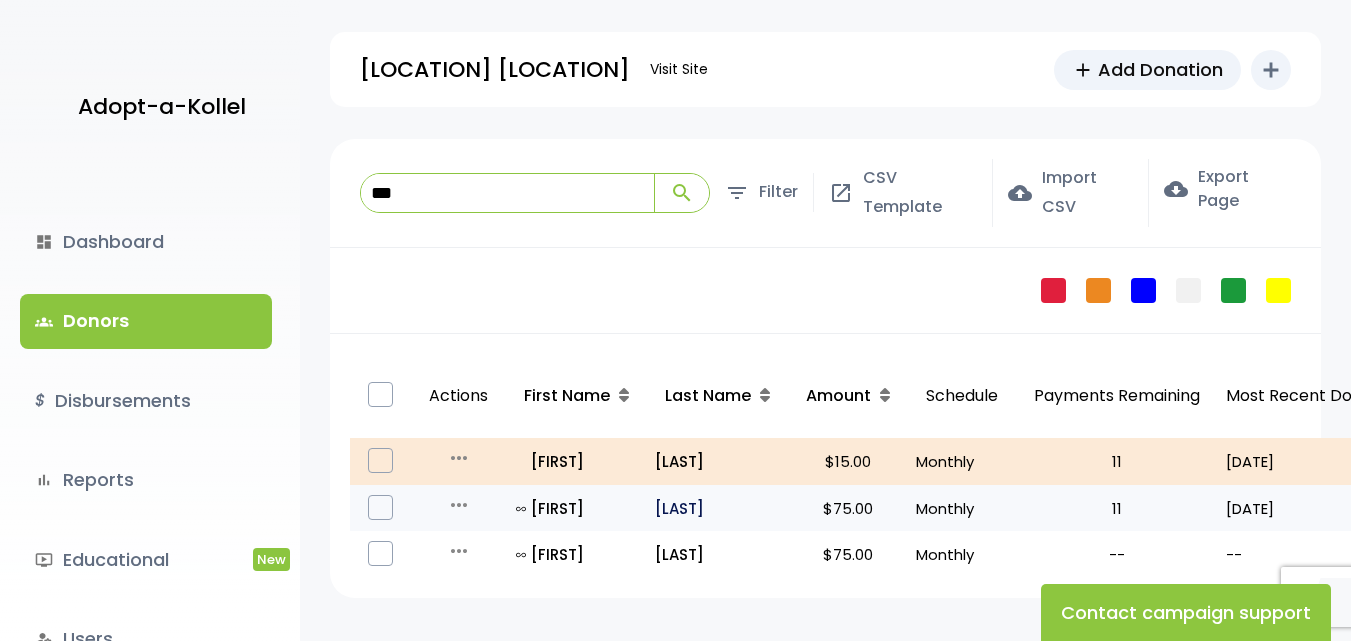 click on "Becker" at bounding box center [717, 508] 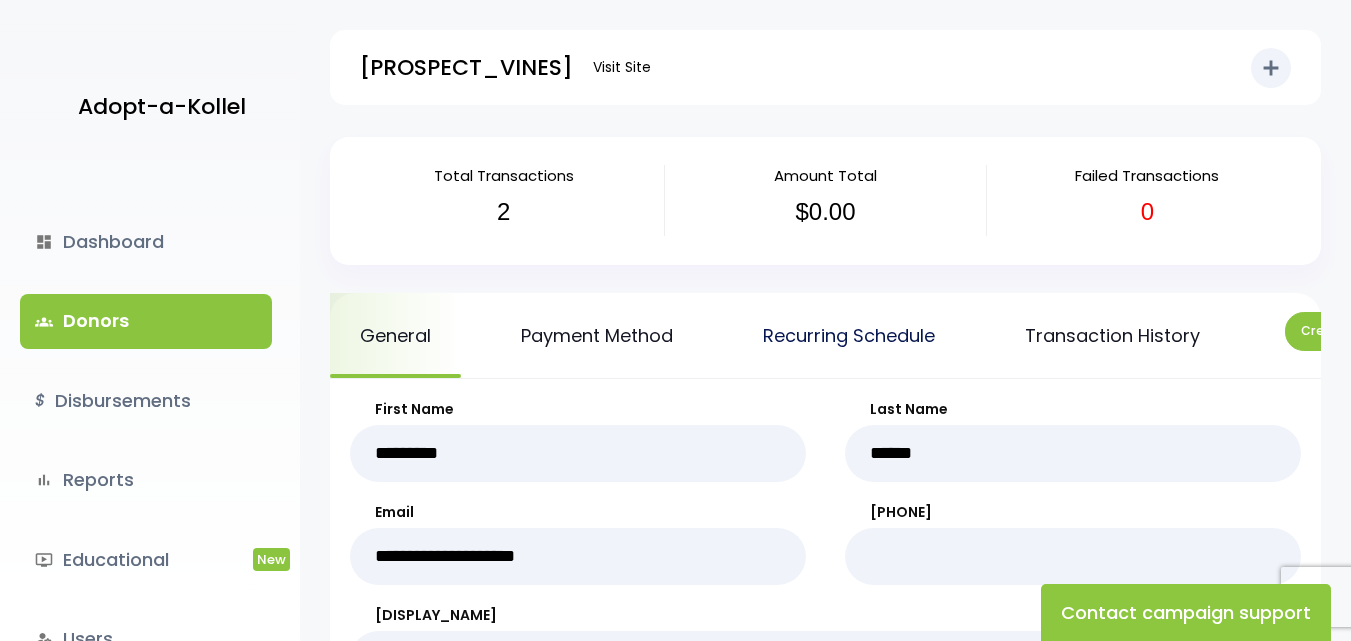 scroll, scrollTop: 0, scrollLeft: 0, axis: both 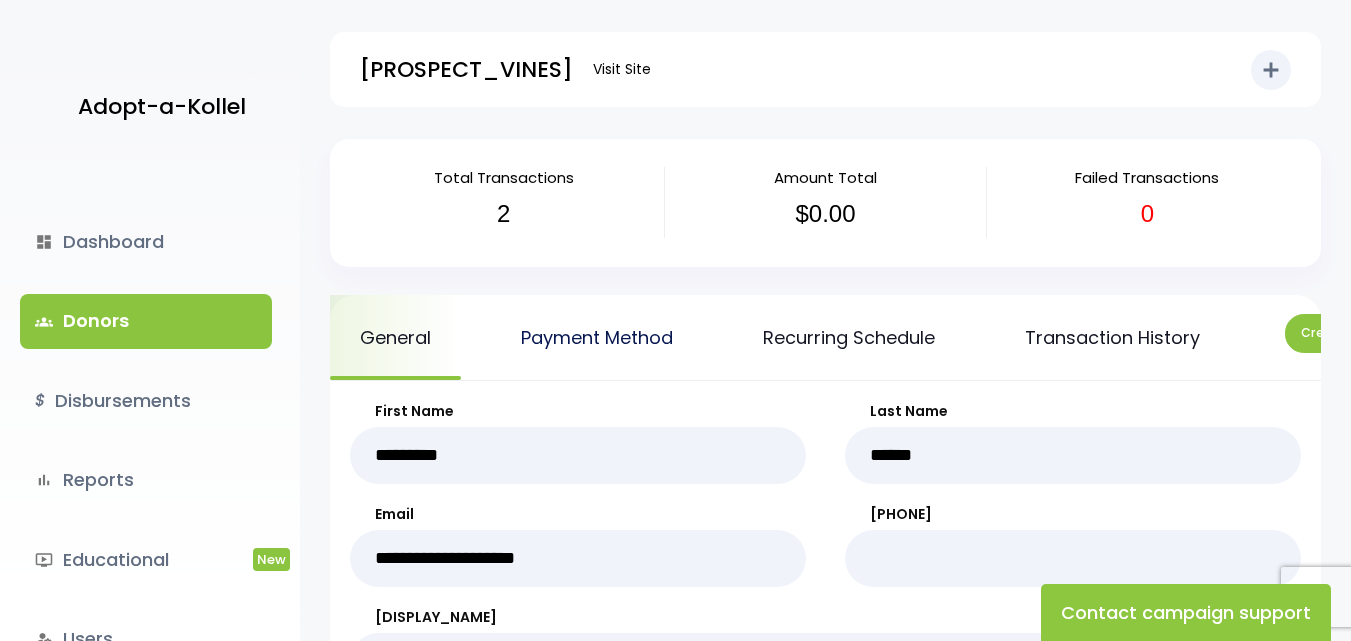 click on "Payment Method" at bounding box center [597, 337] 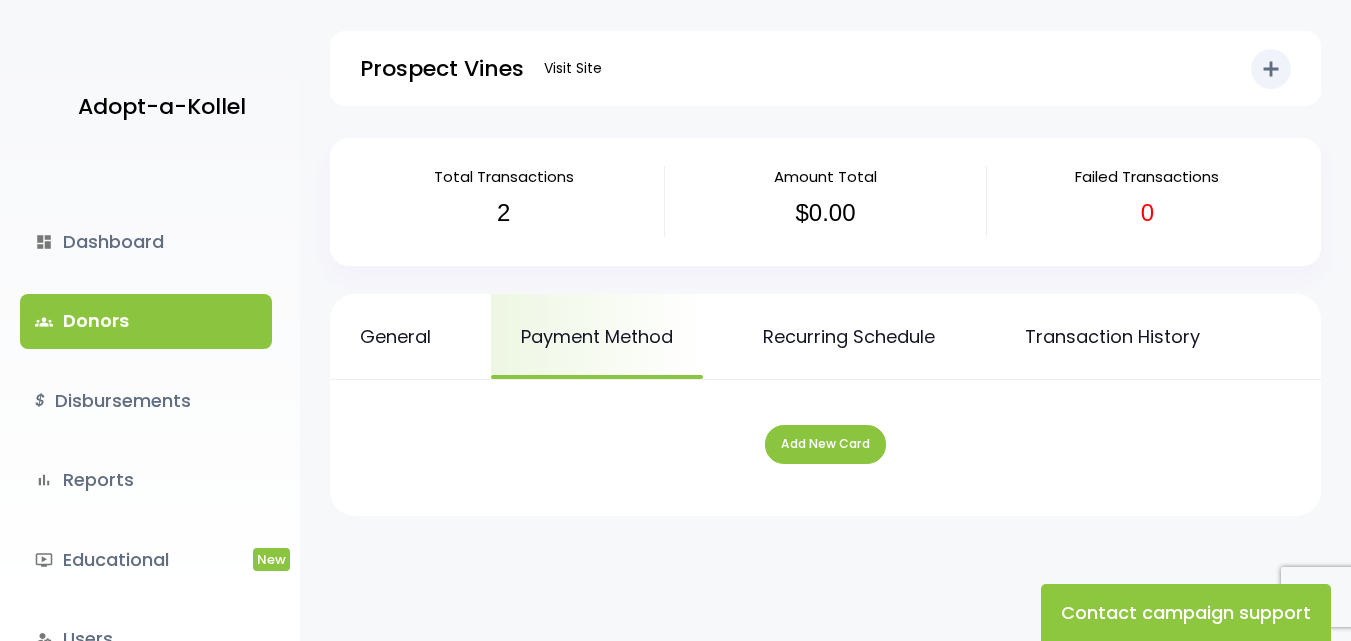 scroll, scrollTop: 0, scrollLeft: 0, axis: both 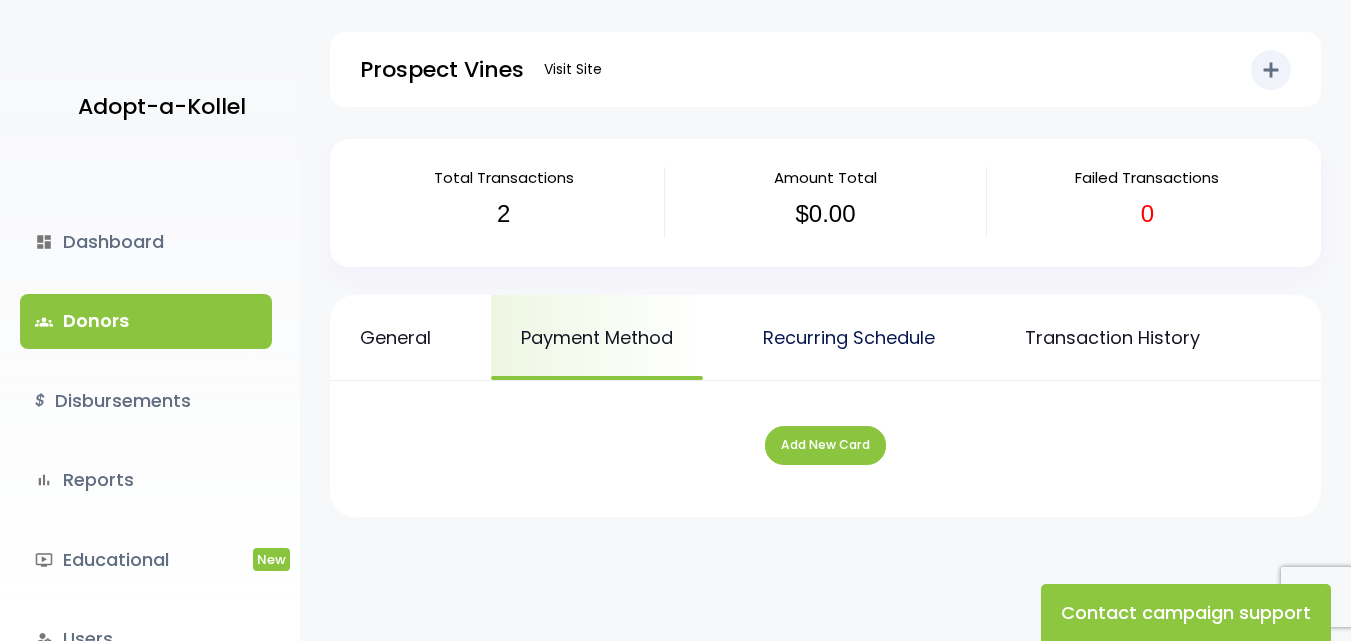 click on "Recurring Schedule" at bounding box center [849, 337] 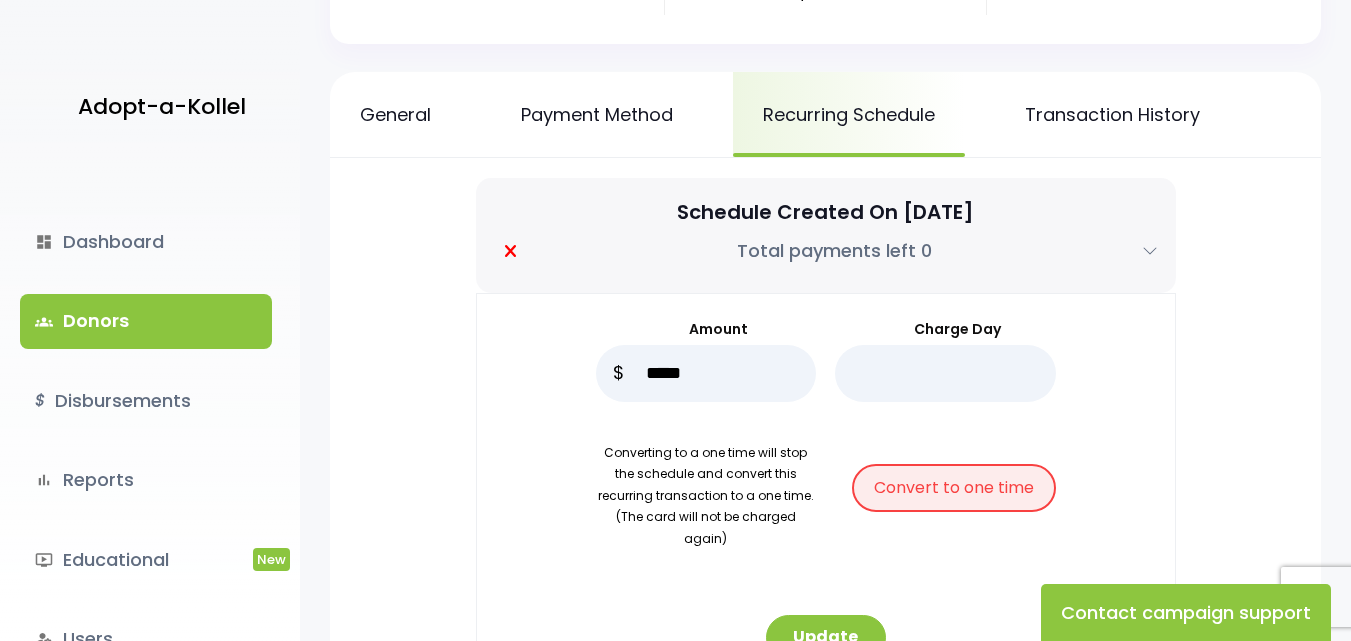 scroll, scrollTop: 200, scrollLeft: 0, axis: vertical 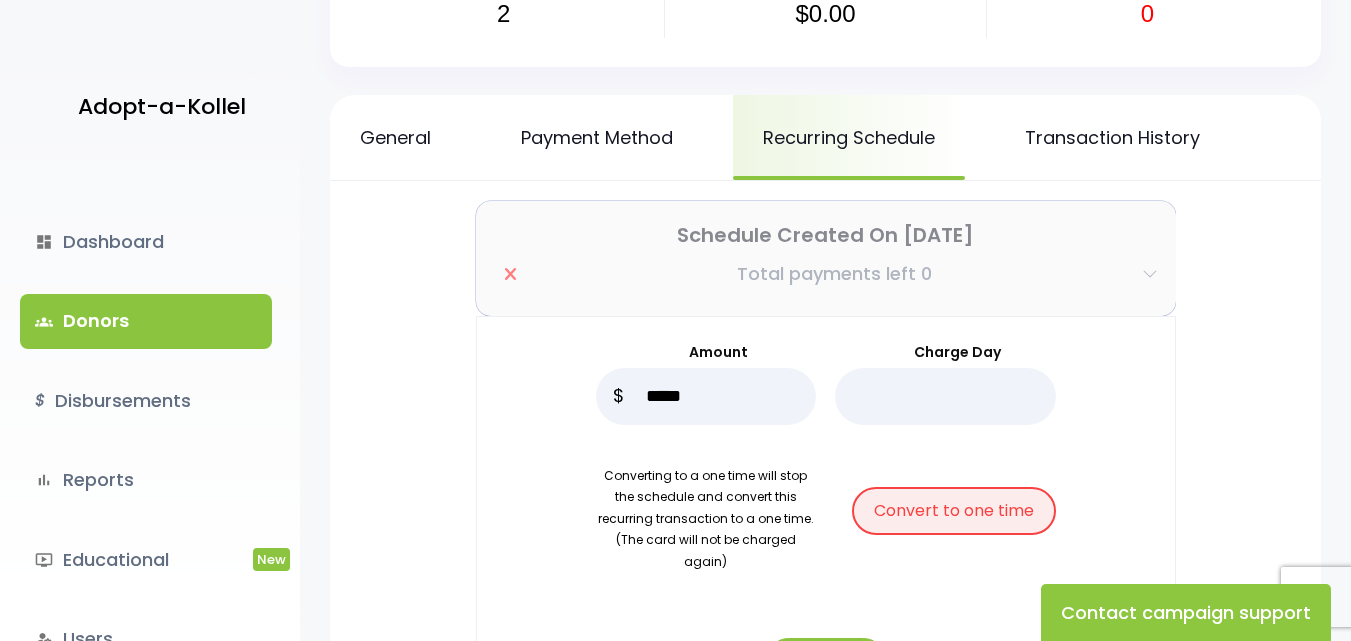 click 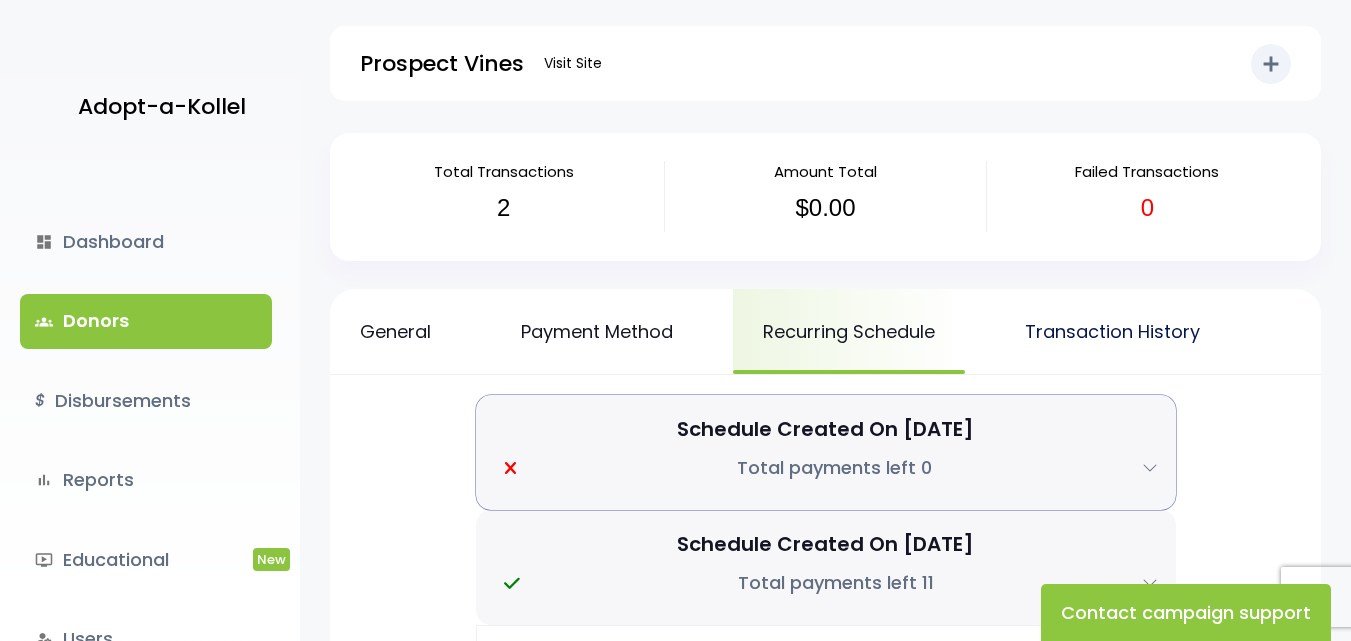 scroll, scrollTop: 0, scrollLeft: 0, axis: both 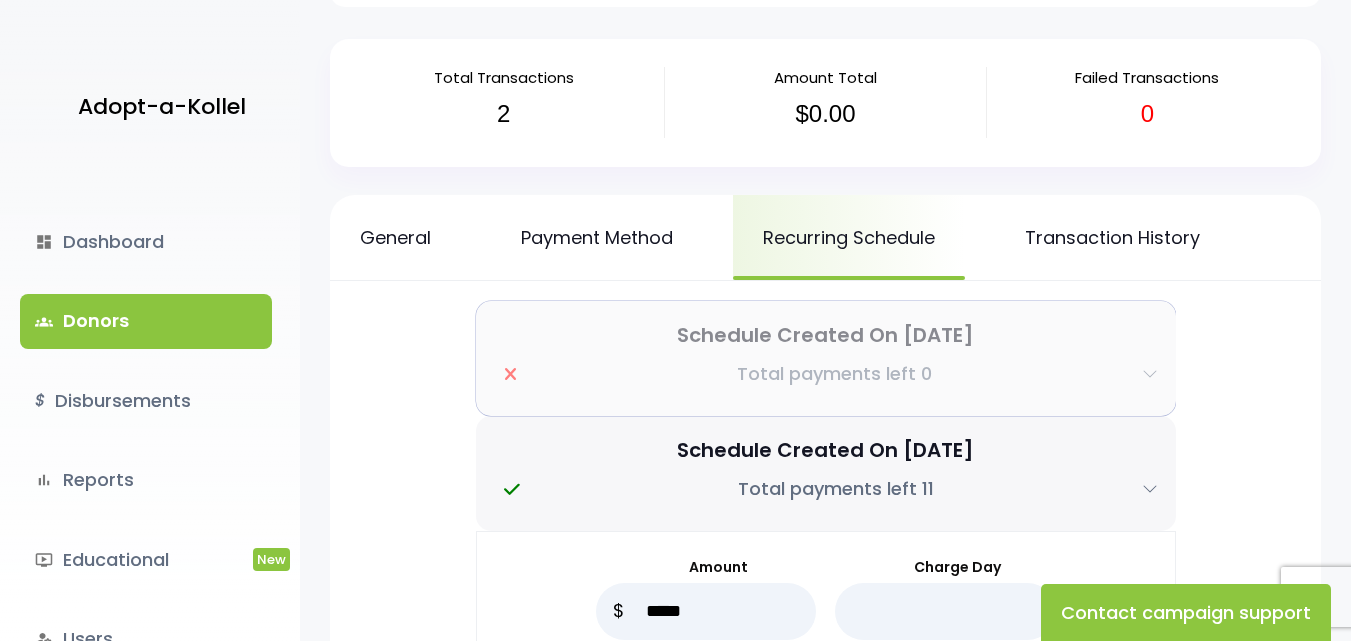 click at bounding box center [510, 375] 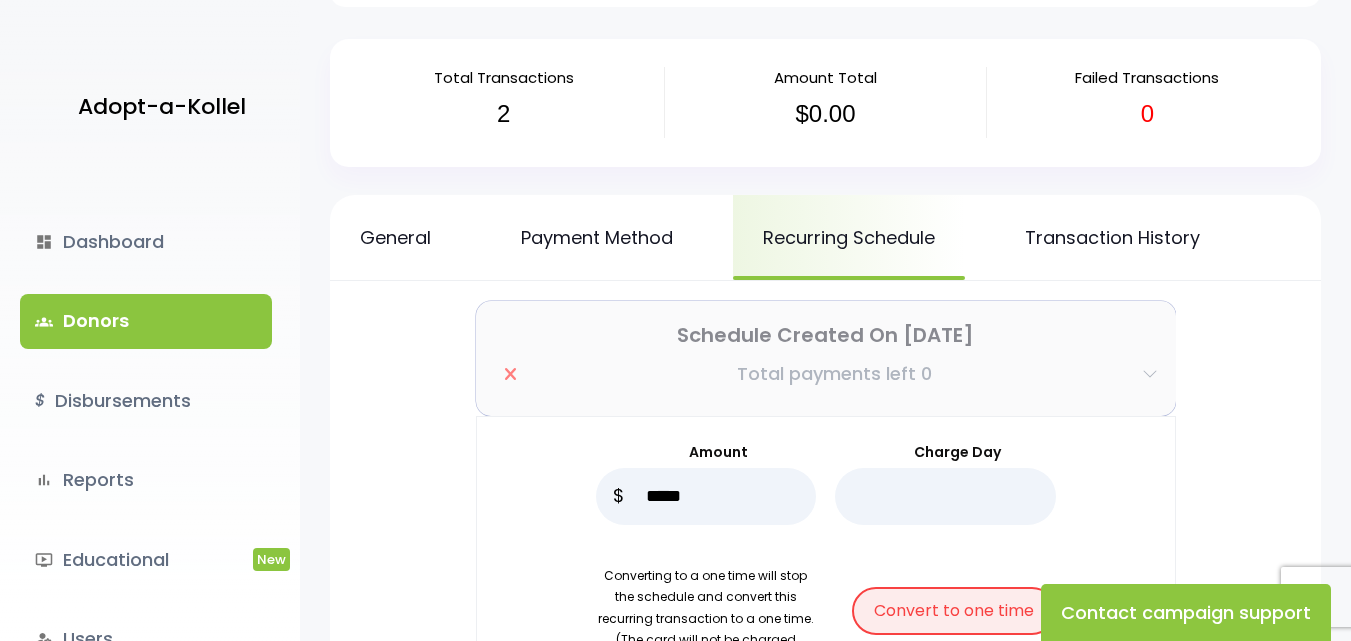 click at bounding box center (510, 375) 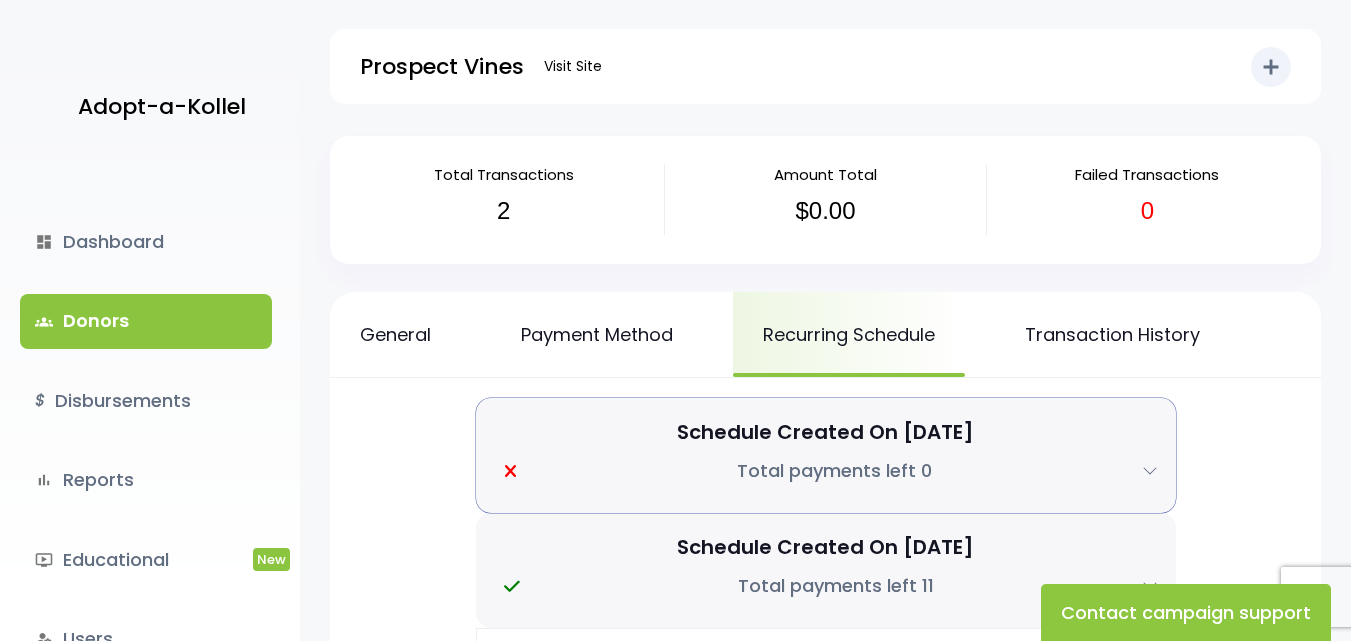 scroll, scrollTop: 0, scrollLeft: 0, axis: both 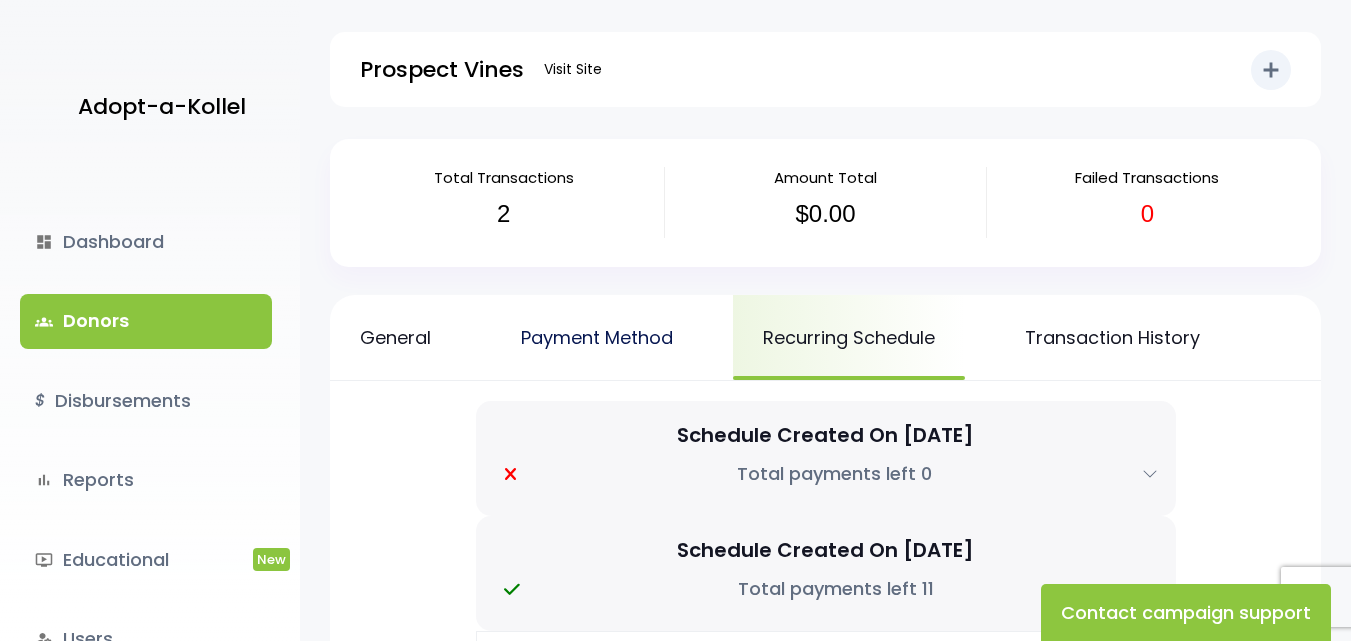 click on "Payment Method" at bounding box center [597, 337] 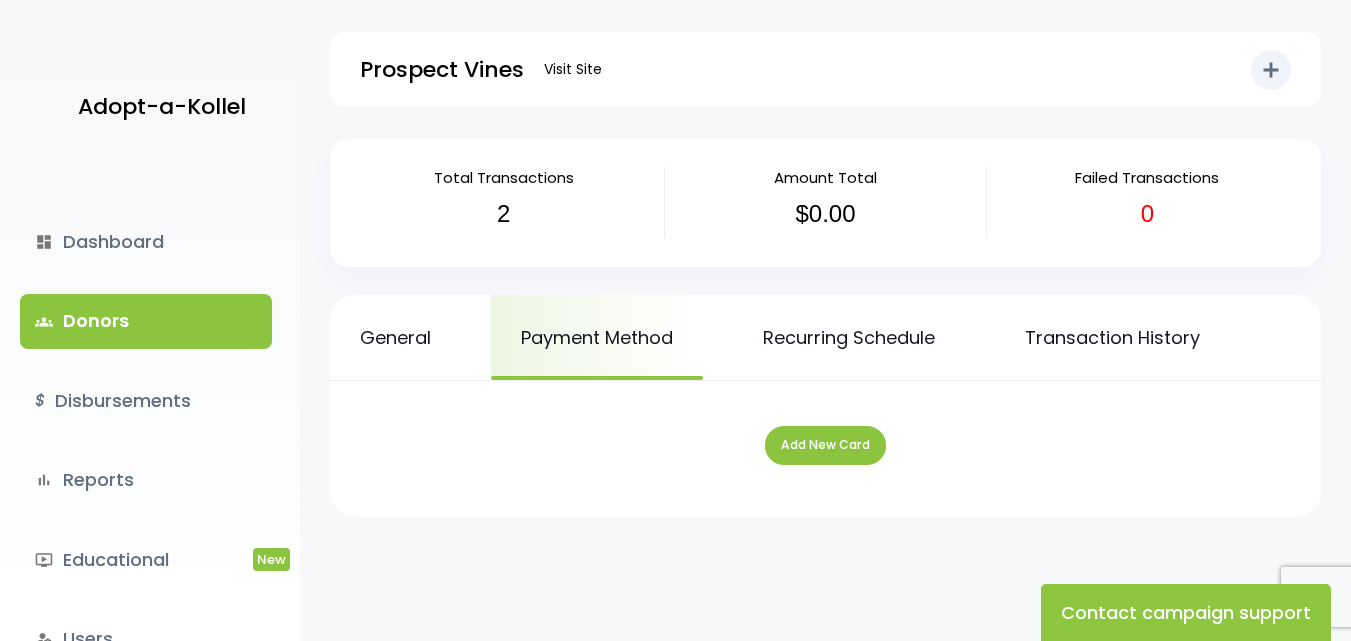 scroll, scrollTop: 0, scrollLeft: 0, axis: both 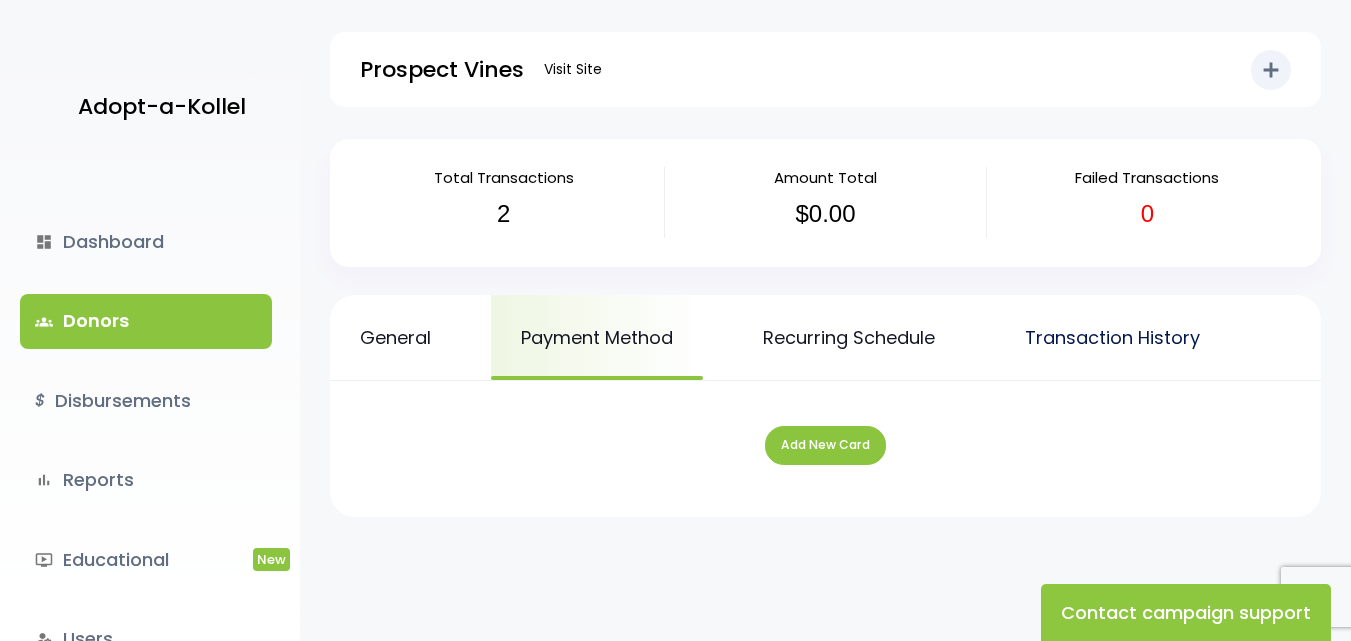 click on "Transaction History" at bounding box center [1112, 337] 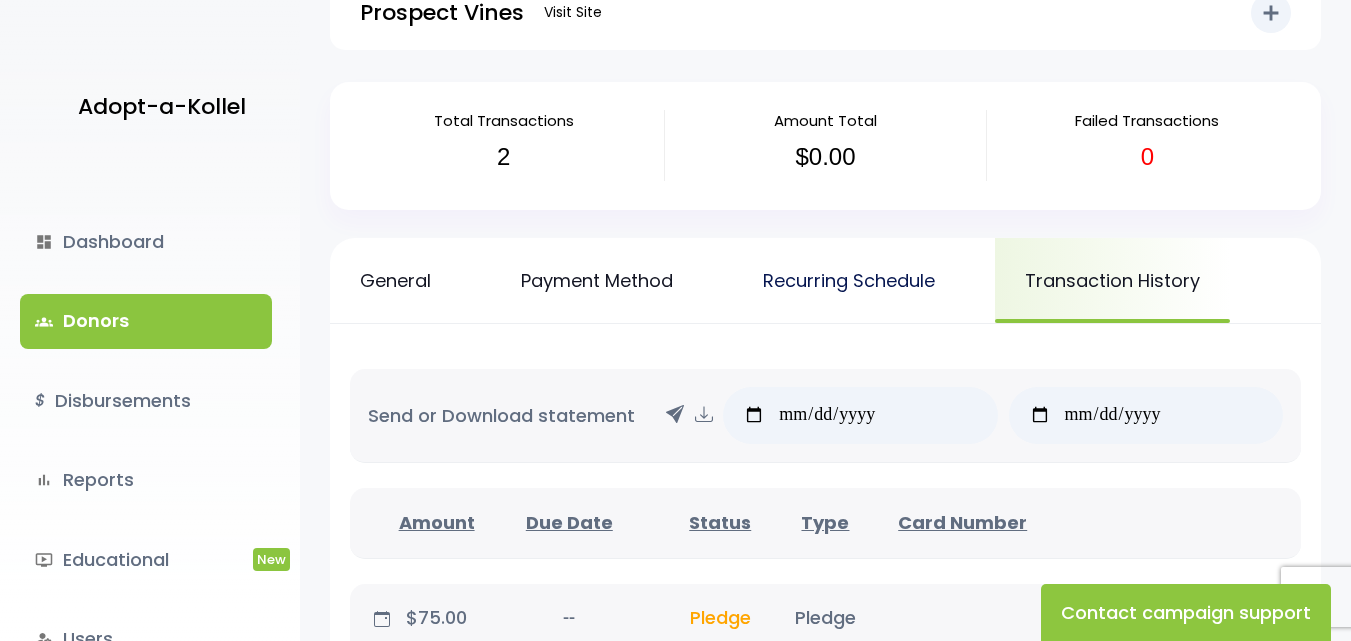 scroll, scrollTop: 0, scrollLeft: 0, axis: both 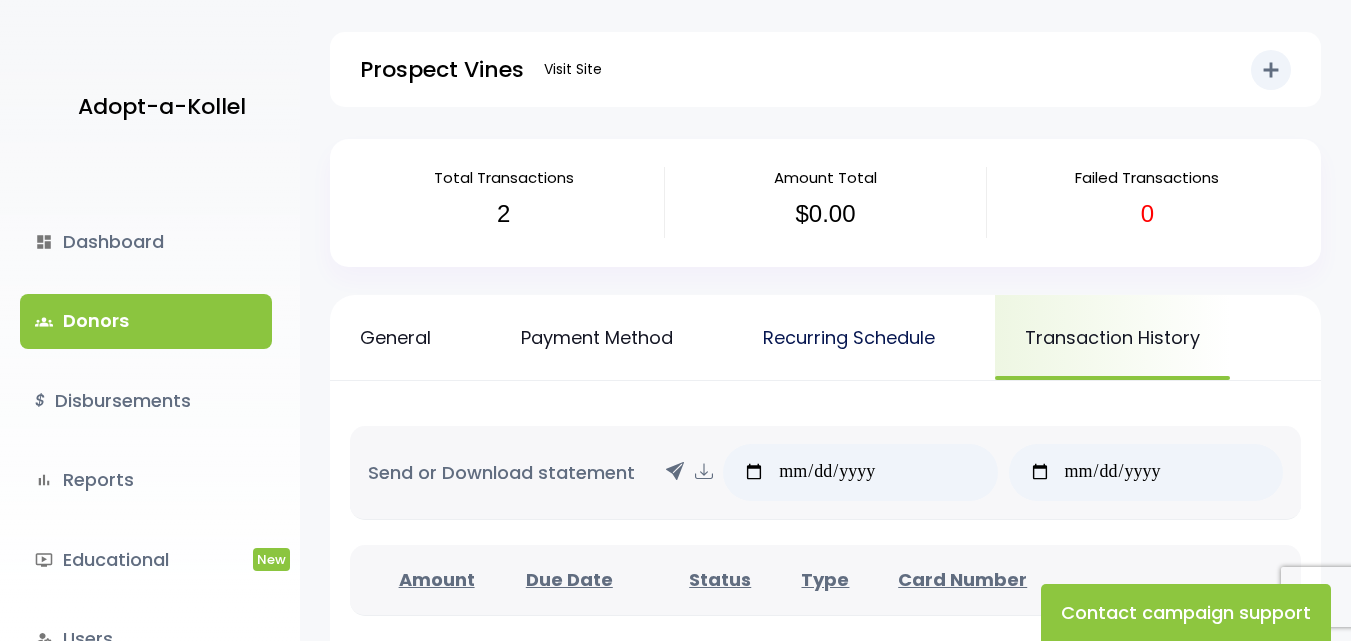 click on "Recurring Schedule" at bounding box center [849, 337] 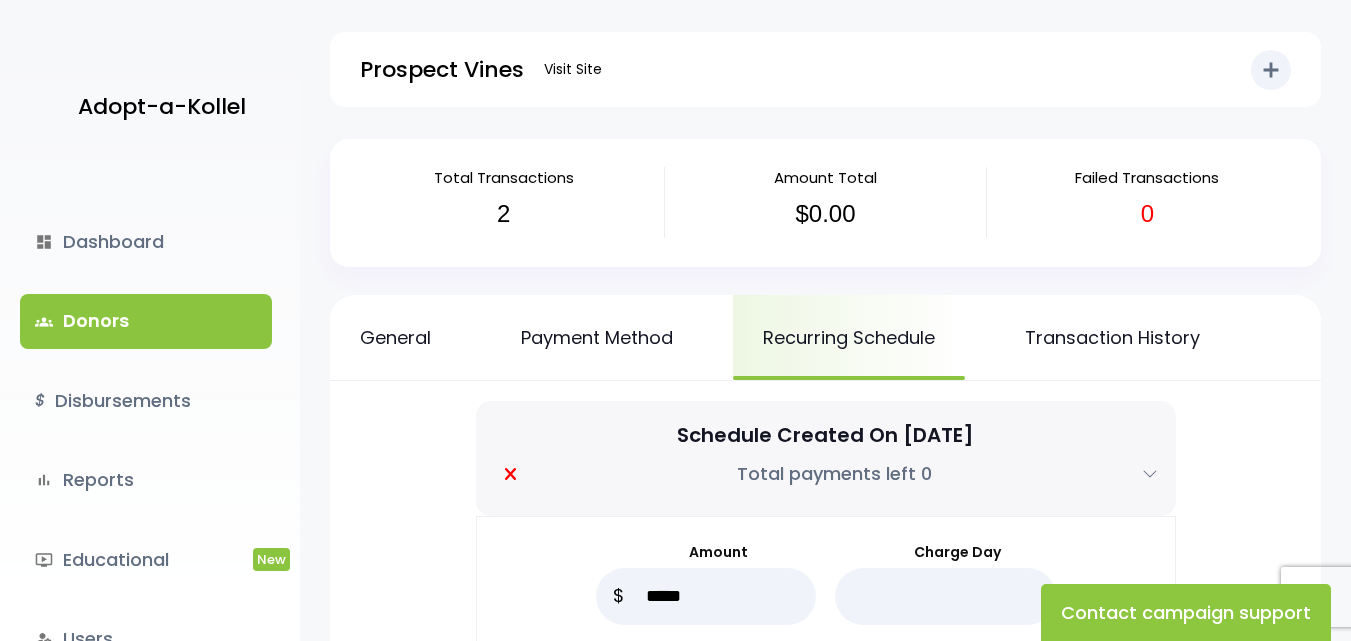 scroll, scrollTop: 0, scrollLeft: 0, axis: both 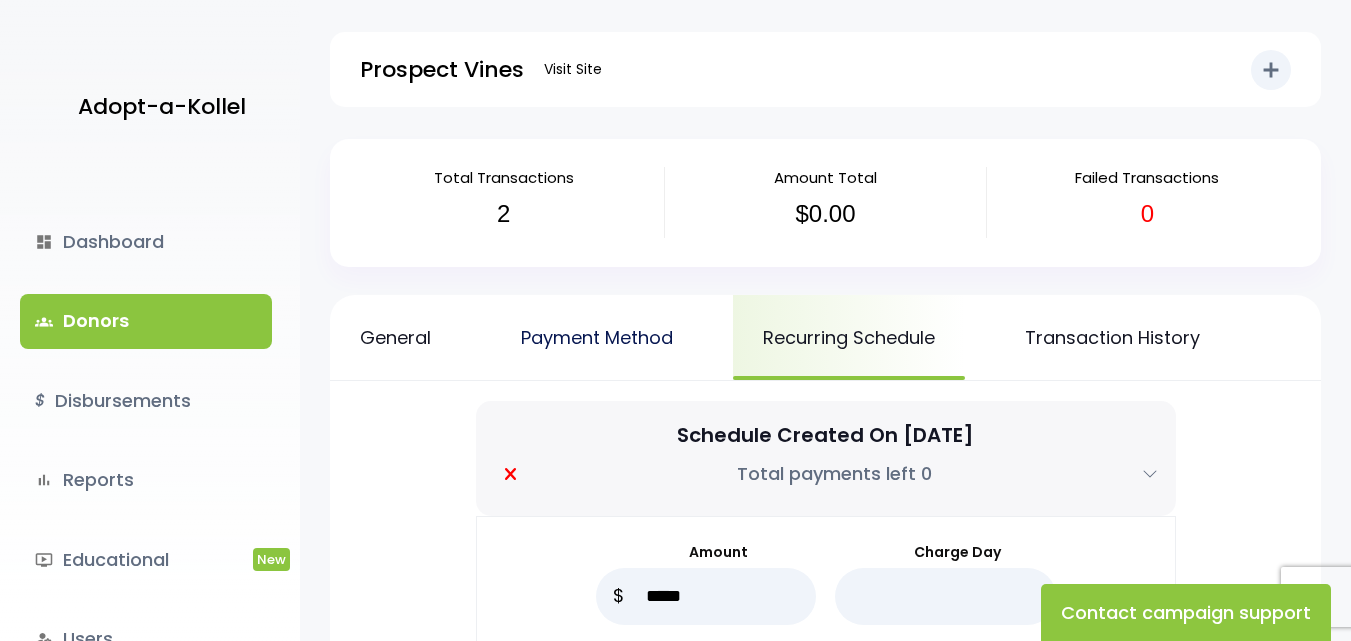 click on "Payment Method" at bounding box center (597, 337) 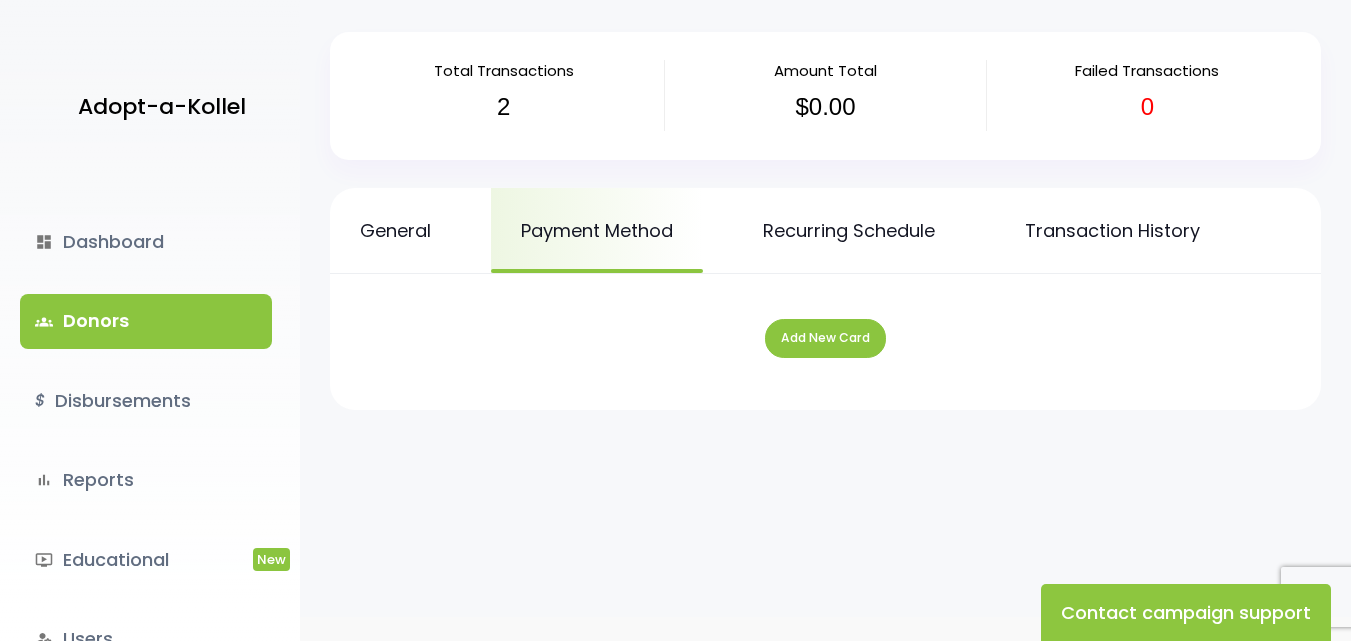 scroll, scrollTop: 0, scrollLeft: 0, axis: both 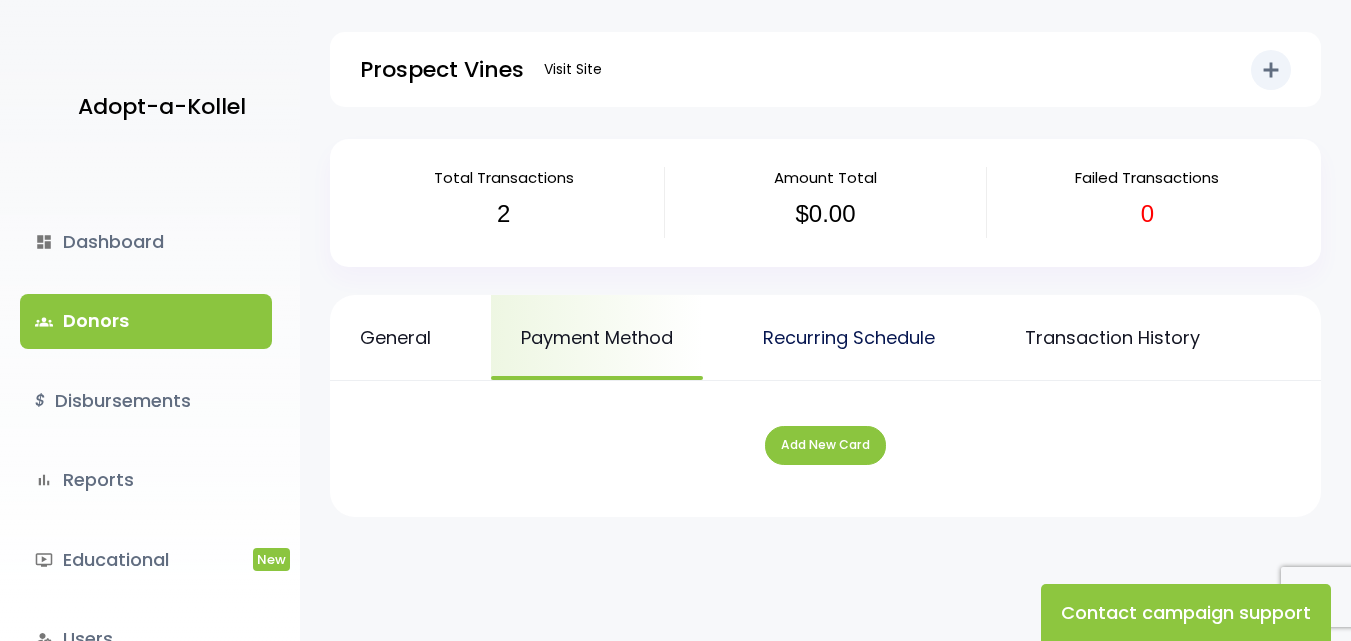 click on "Recurring Schedule" at bounding box center [849, 337] 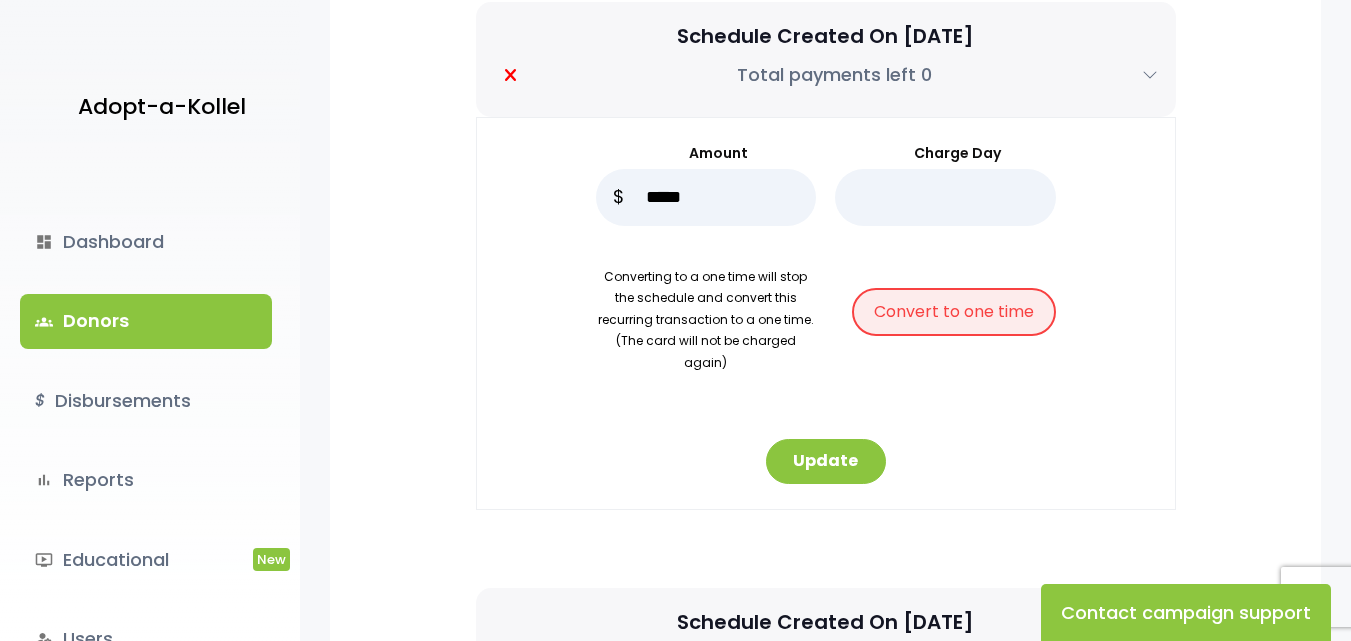 scroll, scrollTop: 400, scrollLeft: 0, axis: vertical 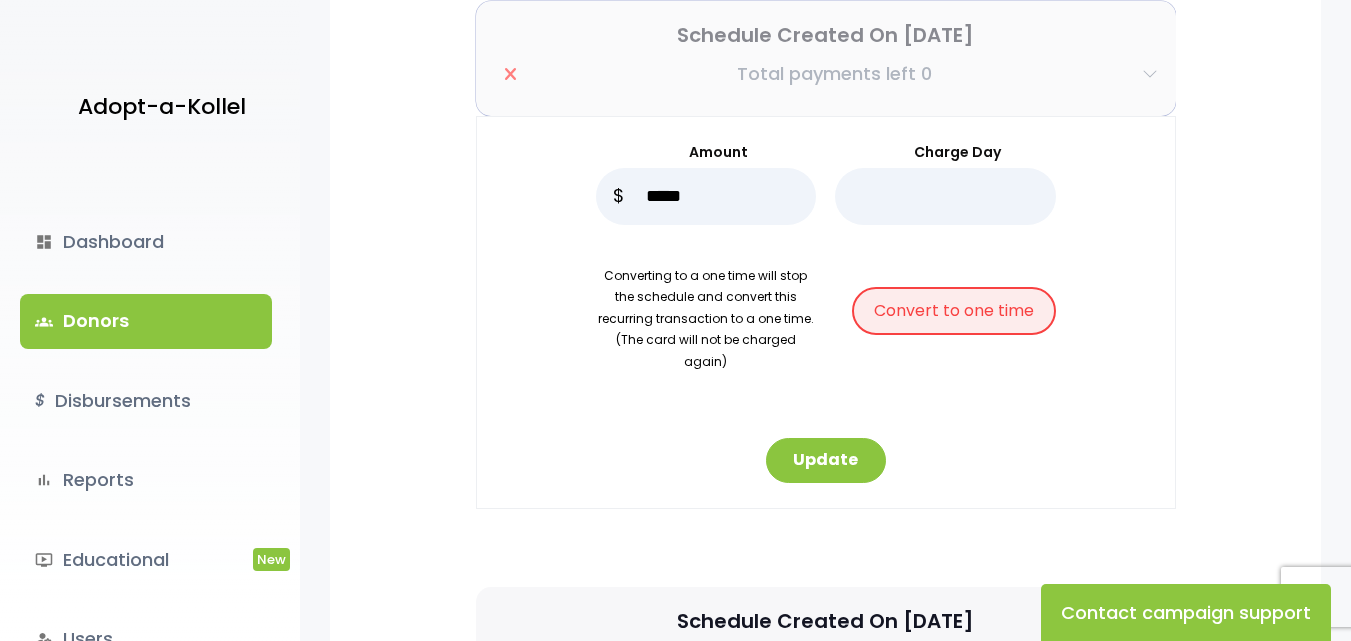 click 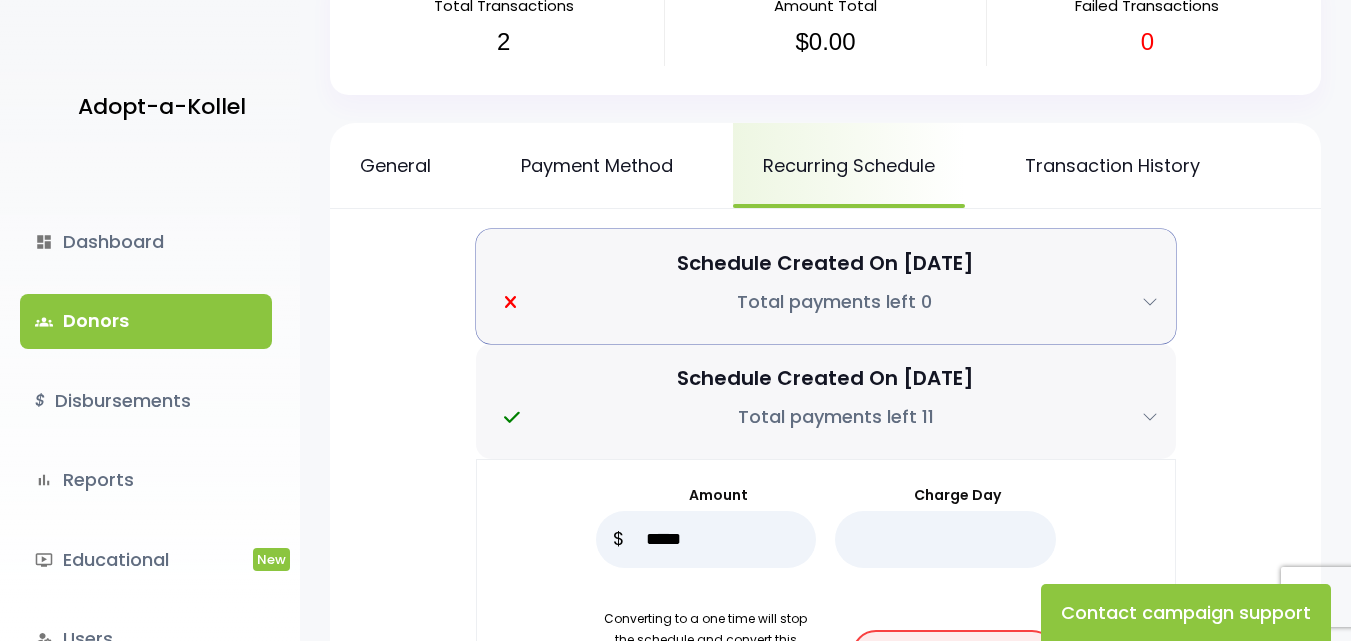 scroll, scrollTop: 129, scrollLeft: 0, axis: vertical 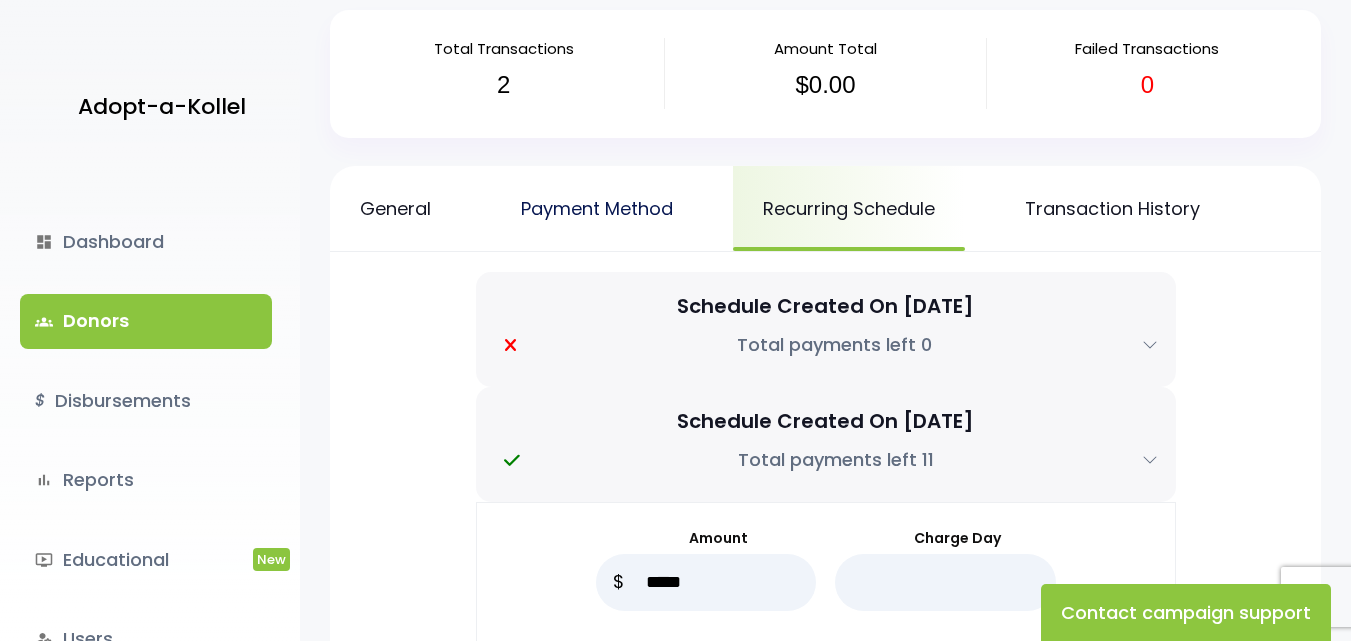 click on "Payment Method" at bounding box center [597, 208] 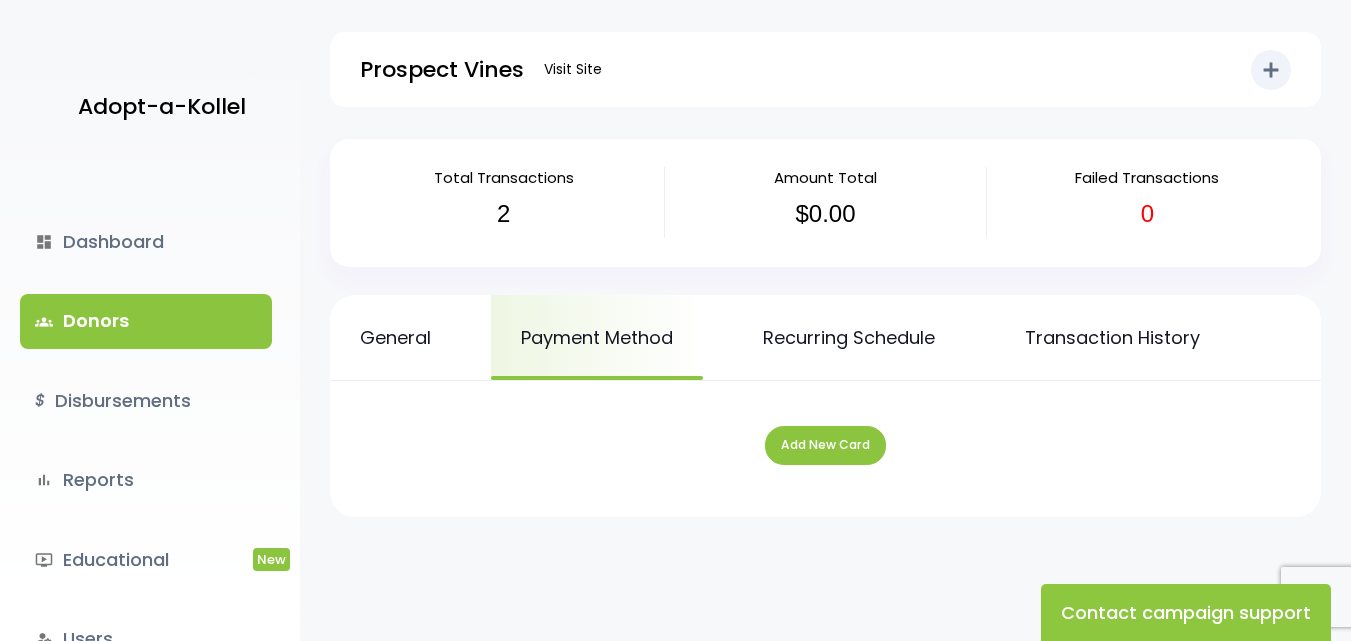 scroll, scrollTop: 0, scrollLeft: 0, axis: both 